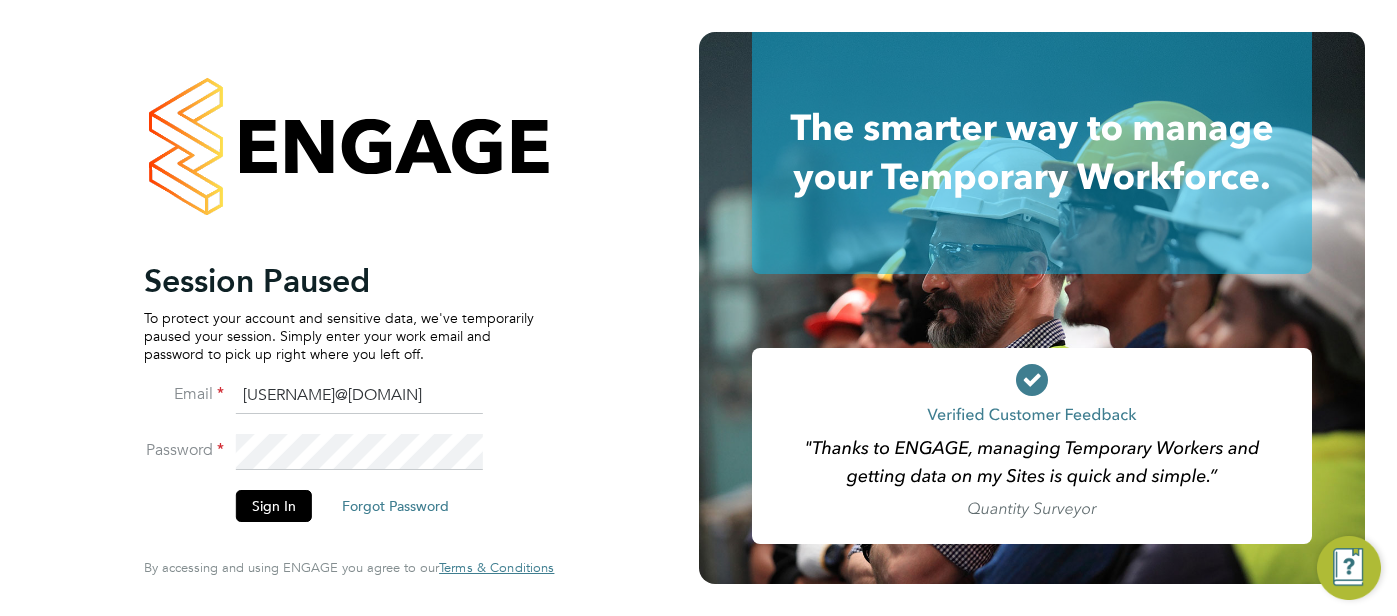 scroll, scrollTop: 0, scrollLeft: 0, axis: both 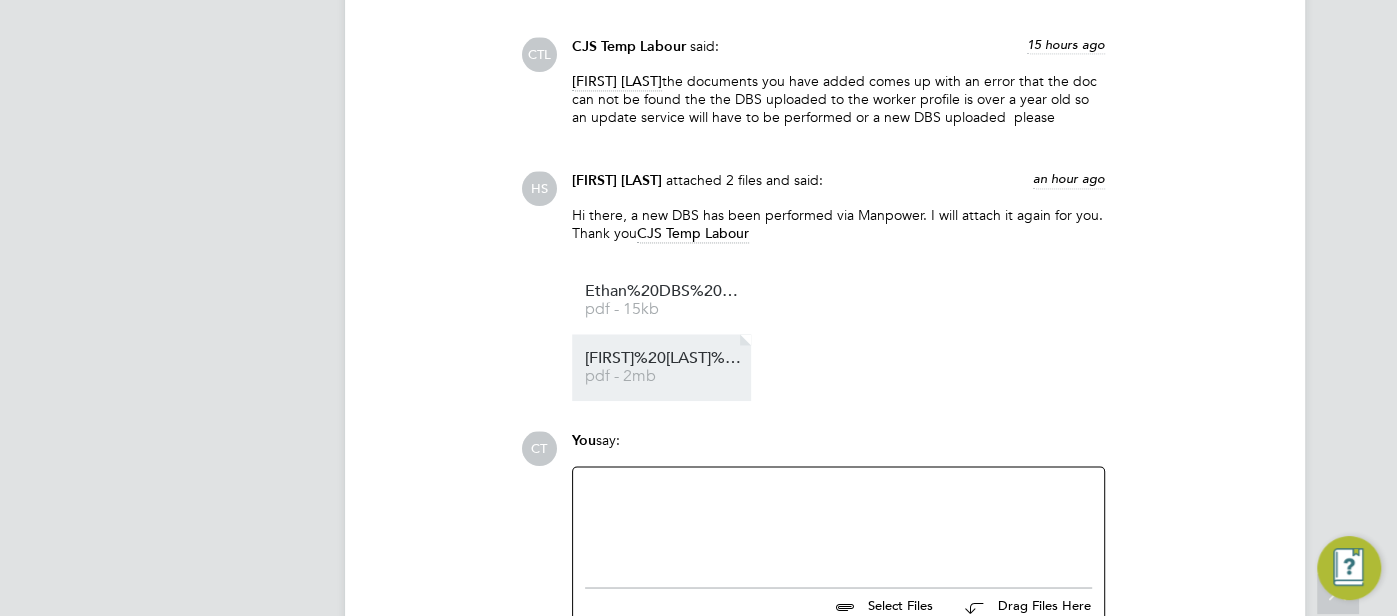 click on "Ethan%20James%20Bartlett" 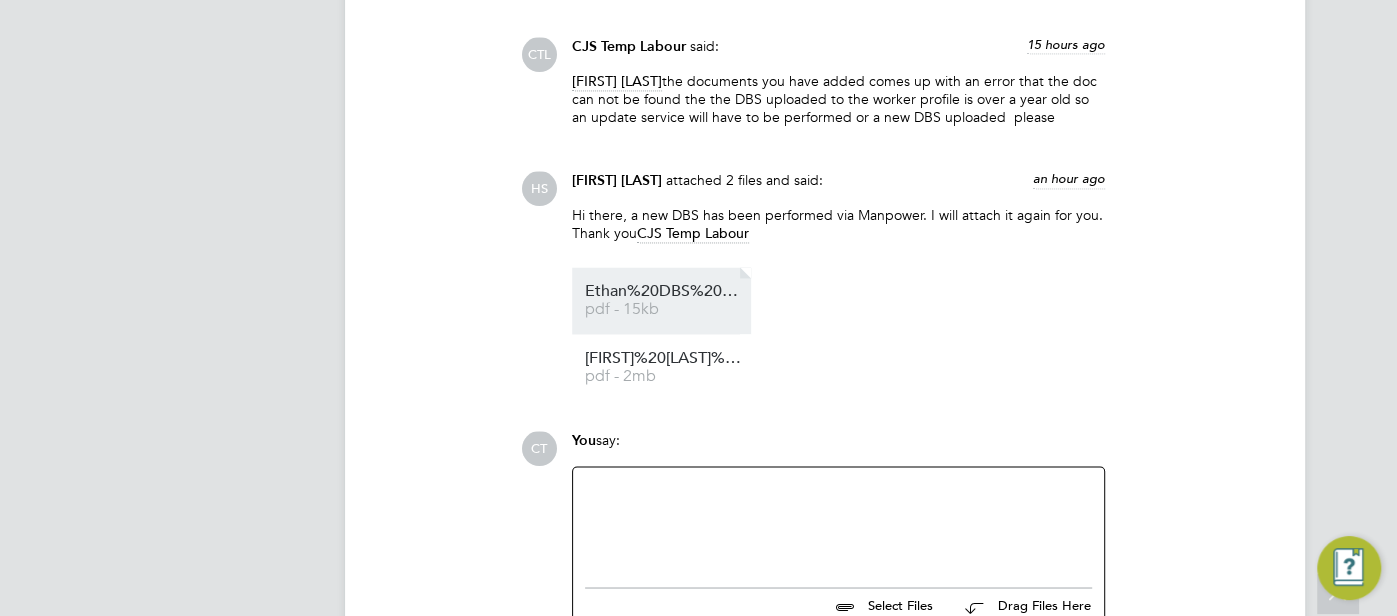 click on "Ethan%20DBS%20001934679607" 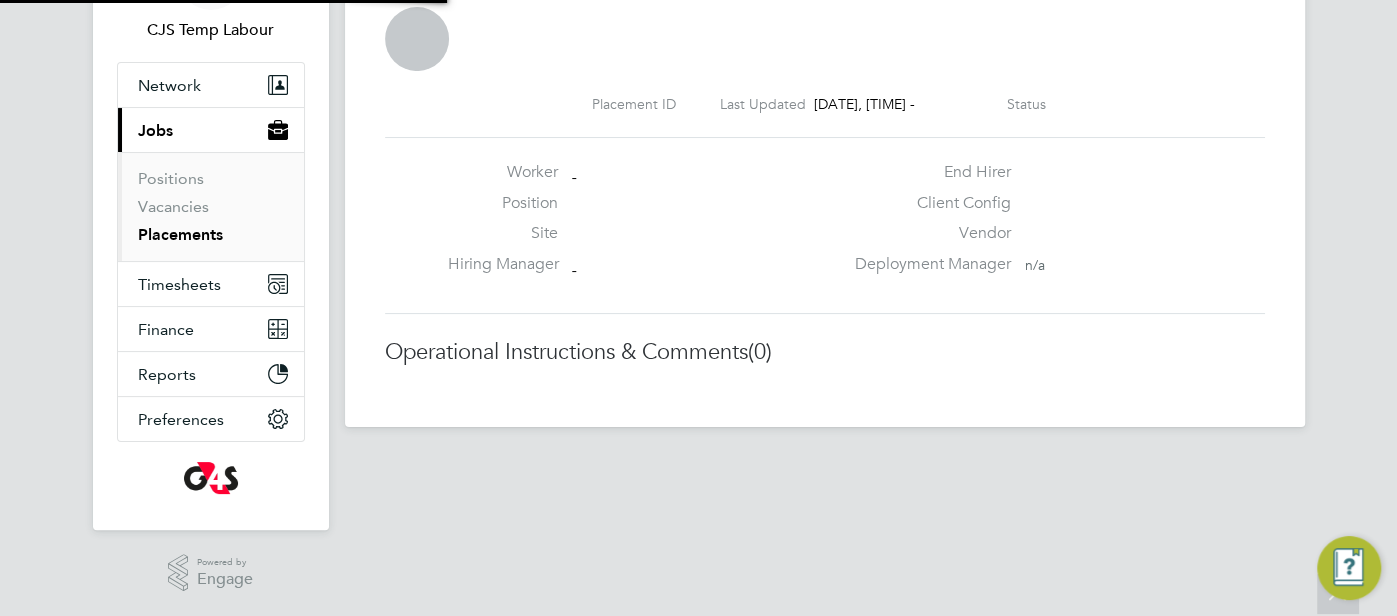 scroll, scrollTop: 0, scrollLeft: 0, axis: both 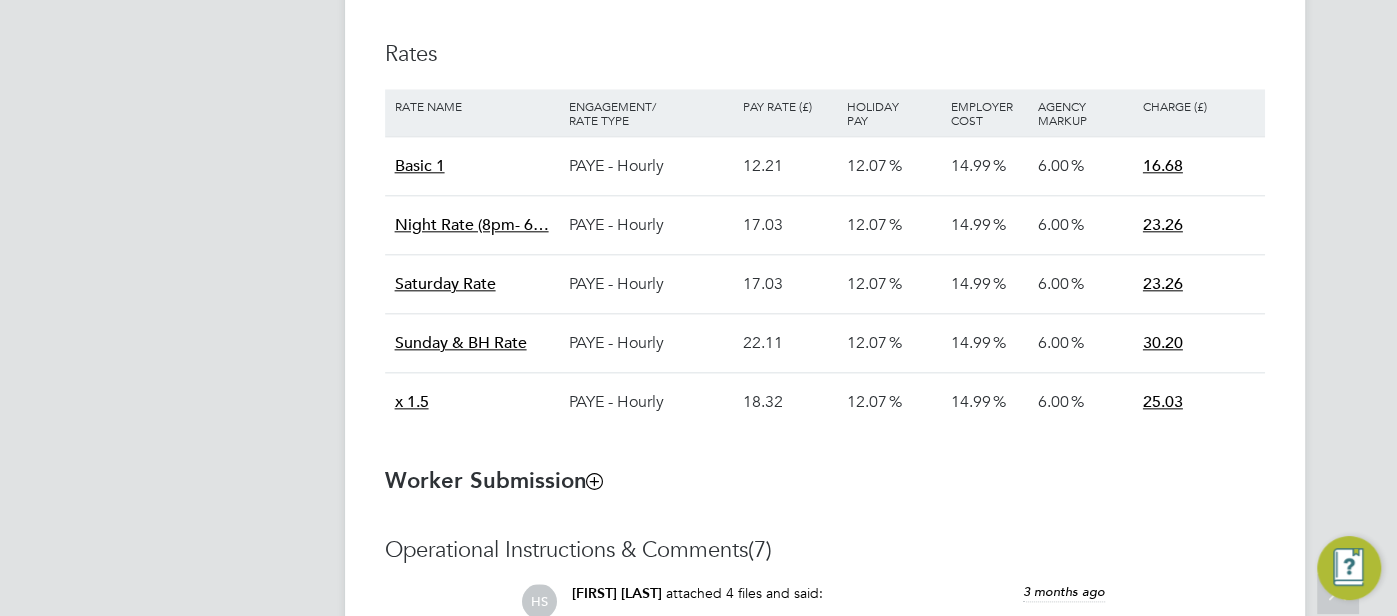 type 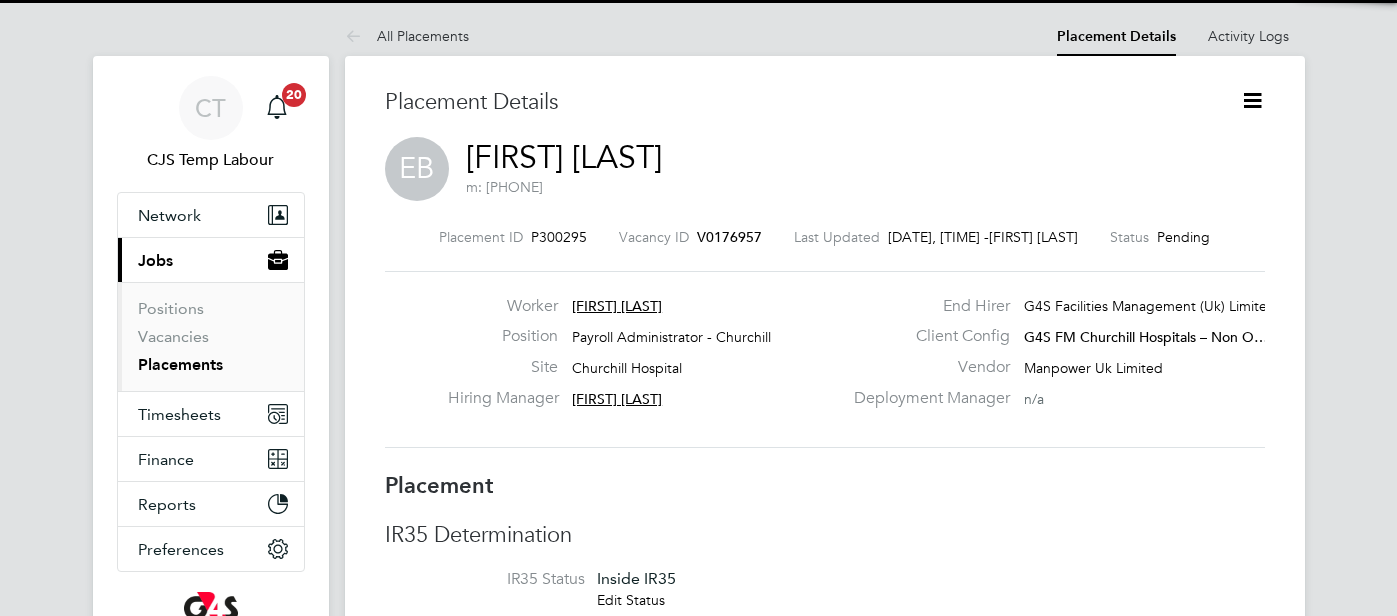 scroll, scrollTop: 159, scrollLeft: 0, axis: vertical 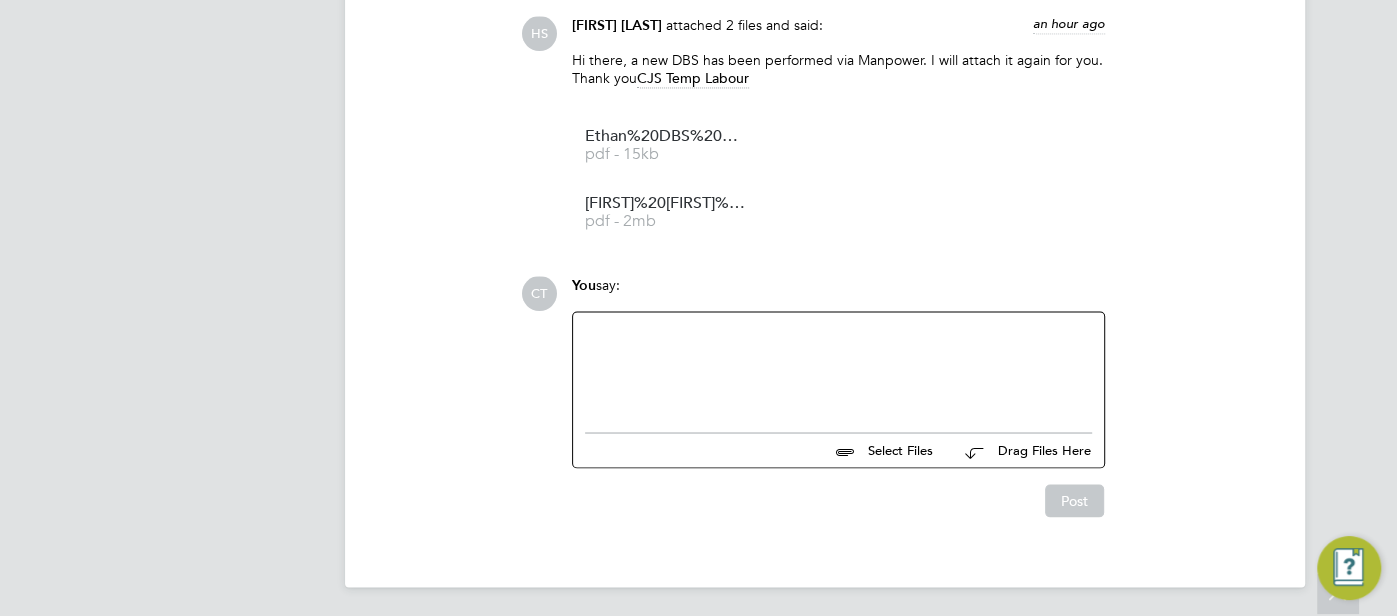 click 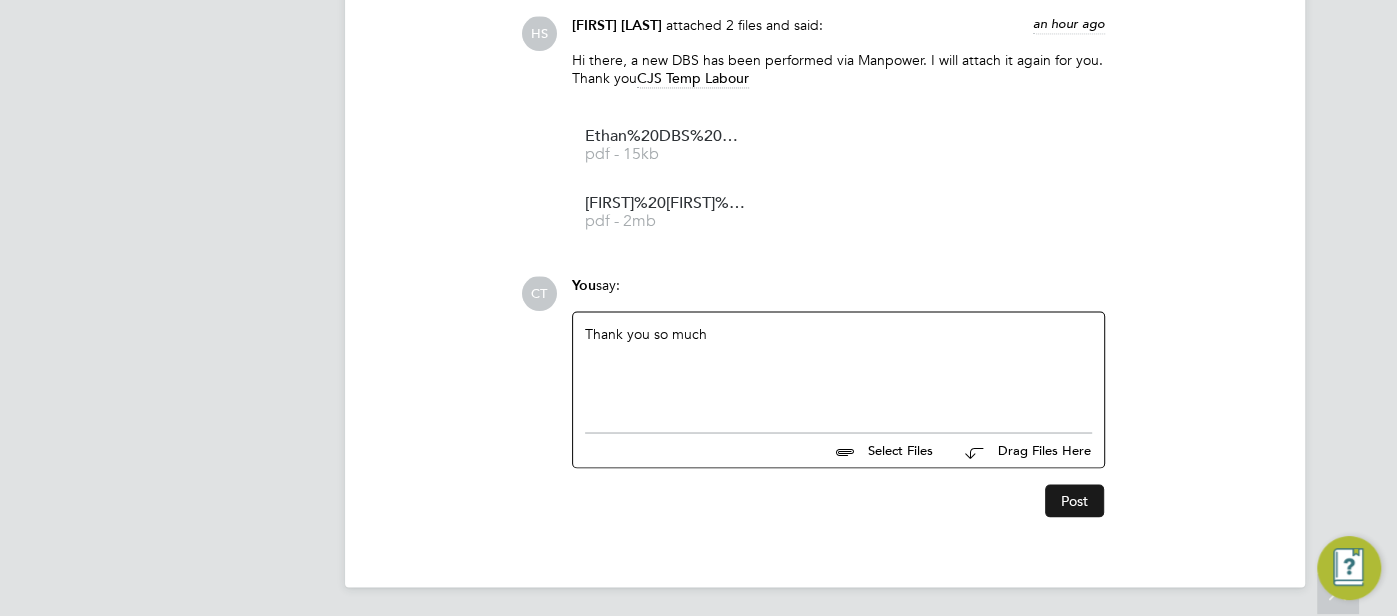 click on "Post" 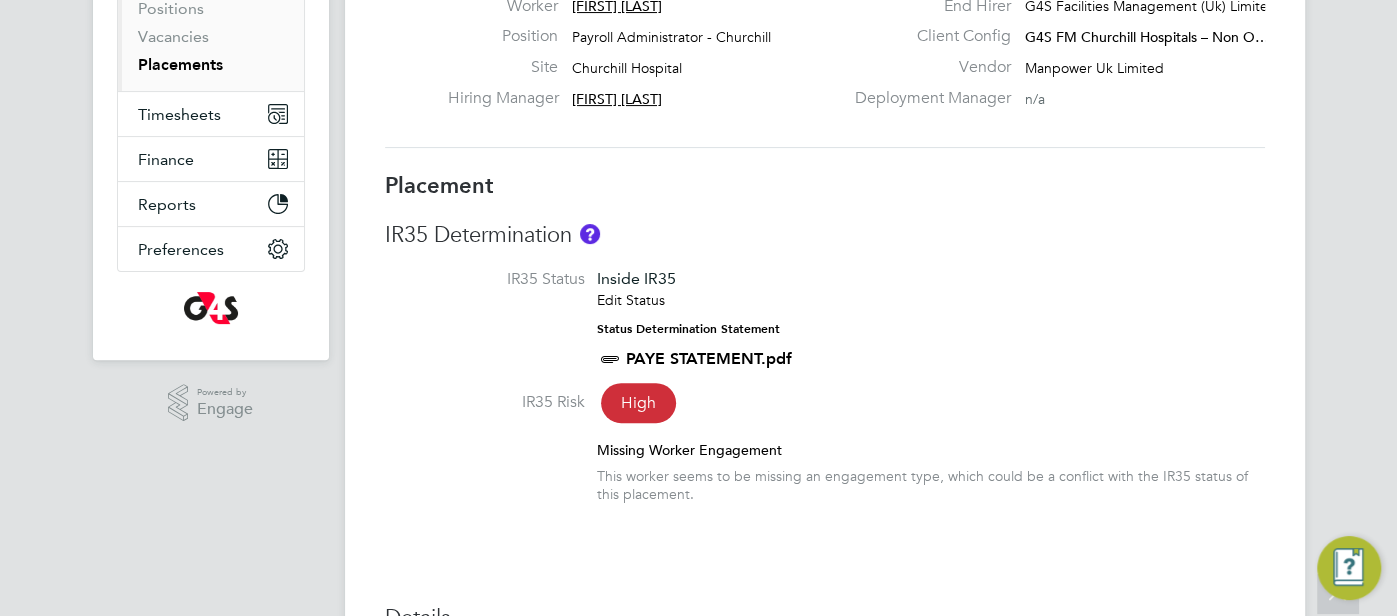 scroll, scrollTop: 215, scrollLeft: 0, axis: vertical 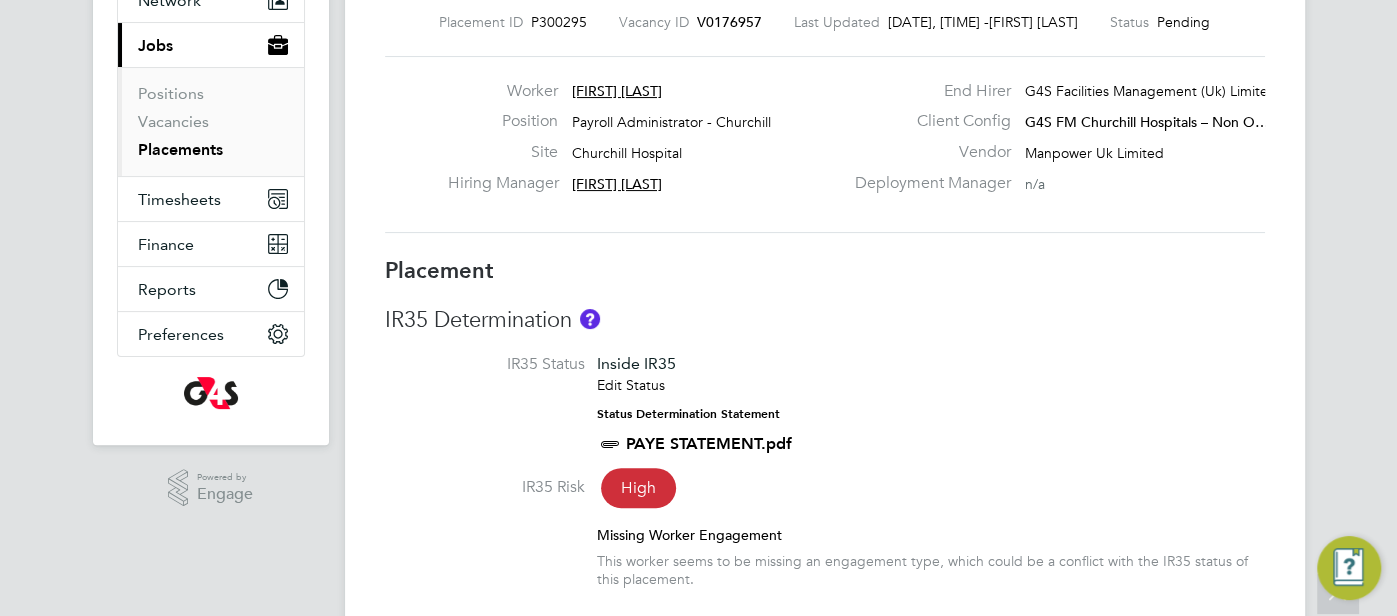 click on "Placements" at bounding box center (180, 149) 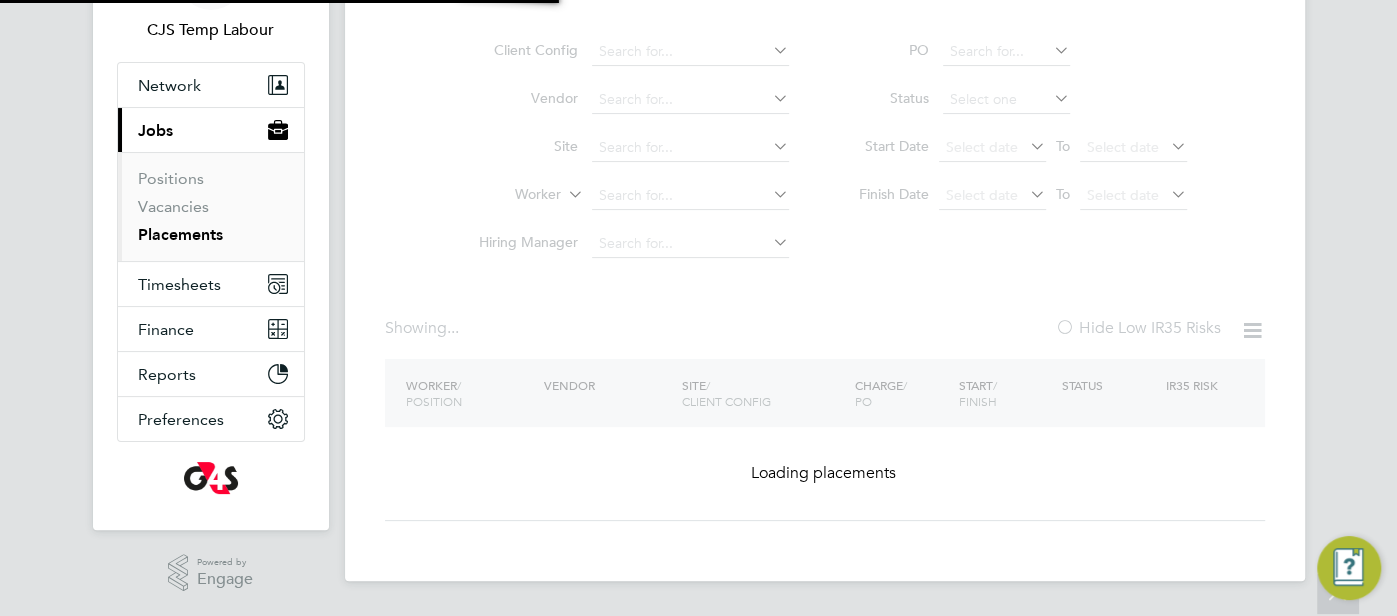 scroll, scrollTop: 0, scrollLeft: 0, axis: both 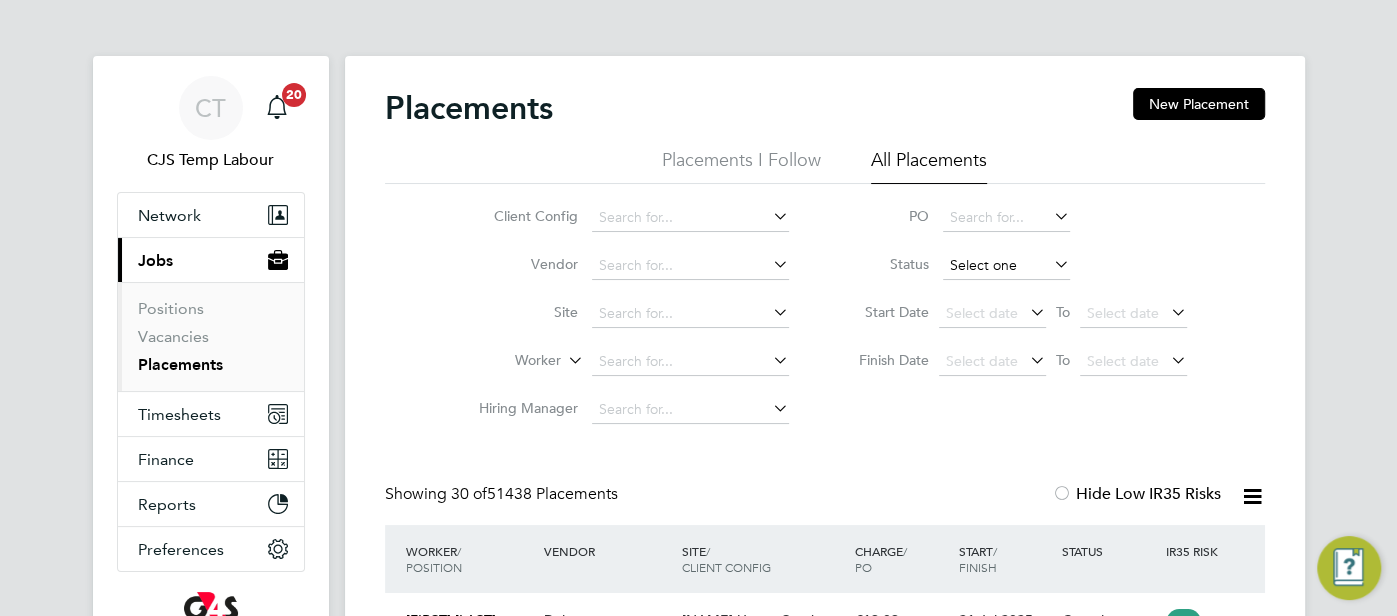 click 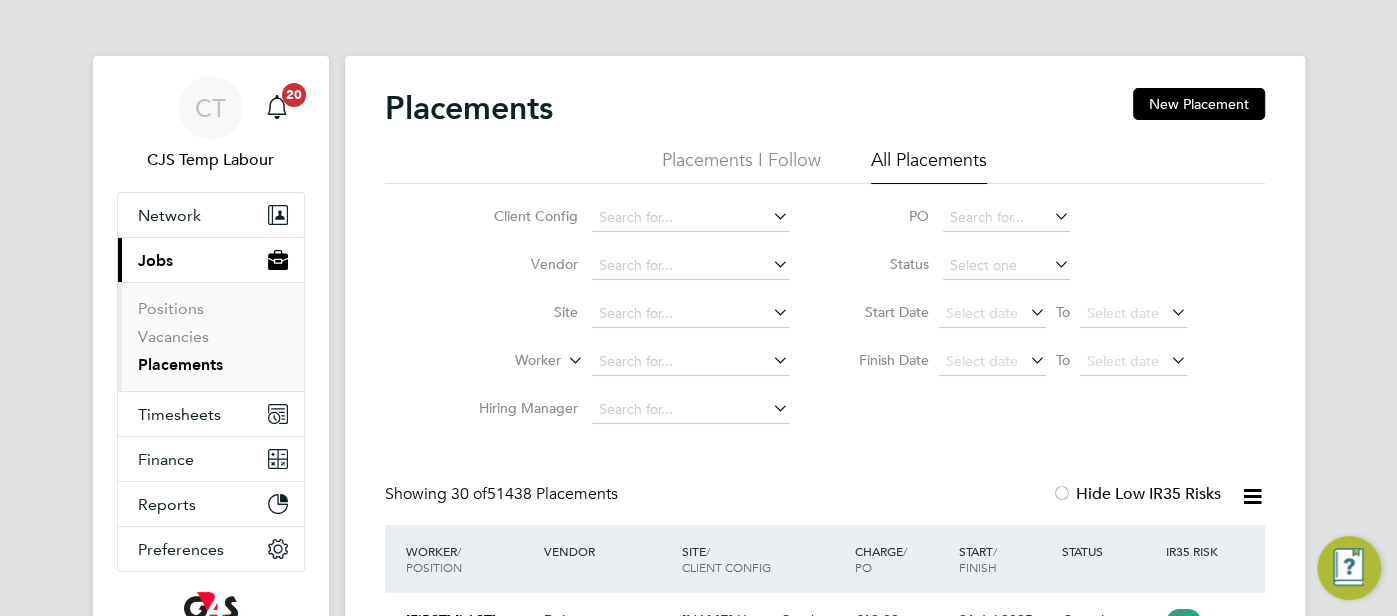 click on "Active" 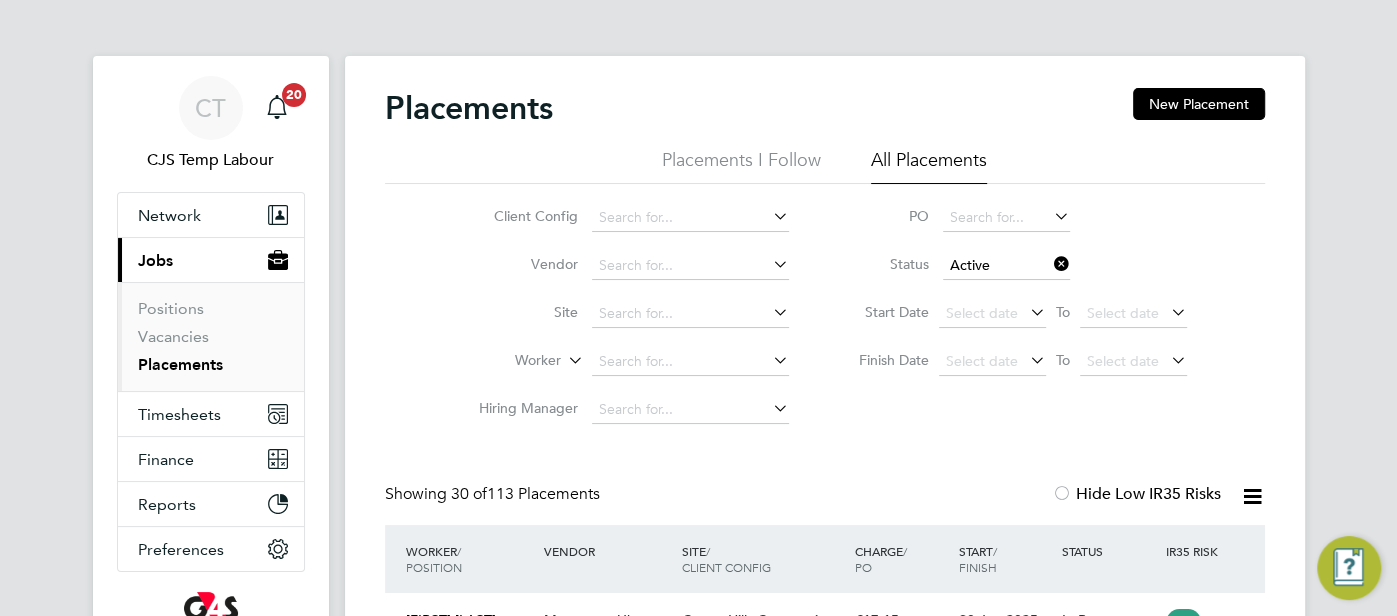 click 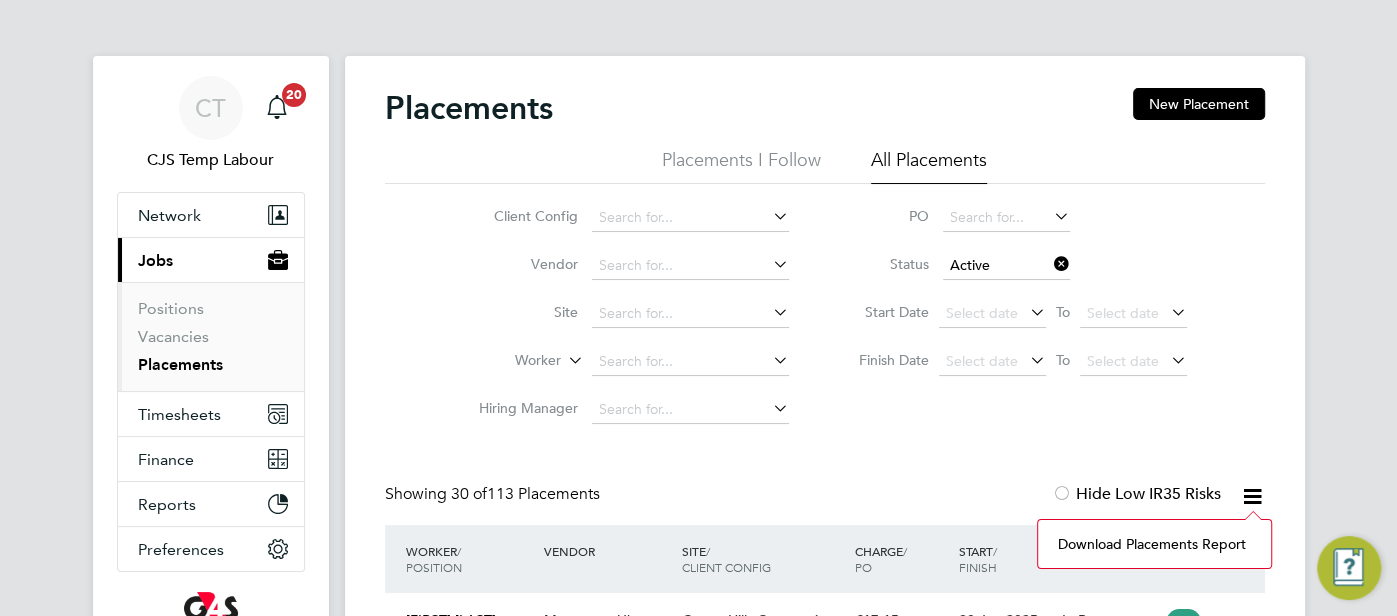 click on "Download Placements Report" 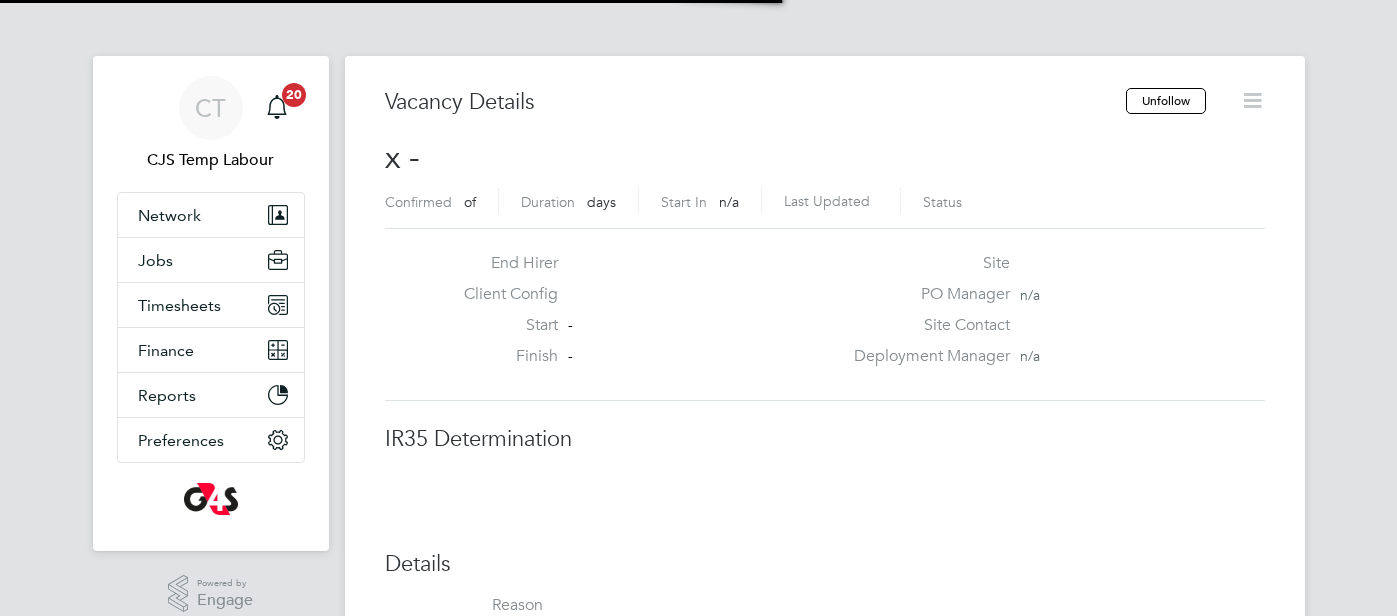 scroll, scrollTop: 0, scrollLeft: 0, axis: both 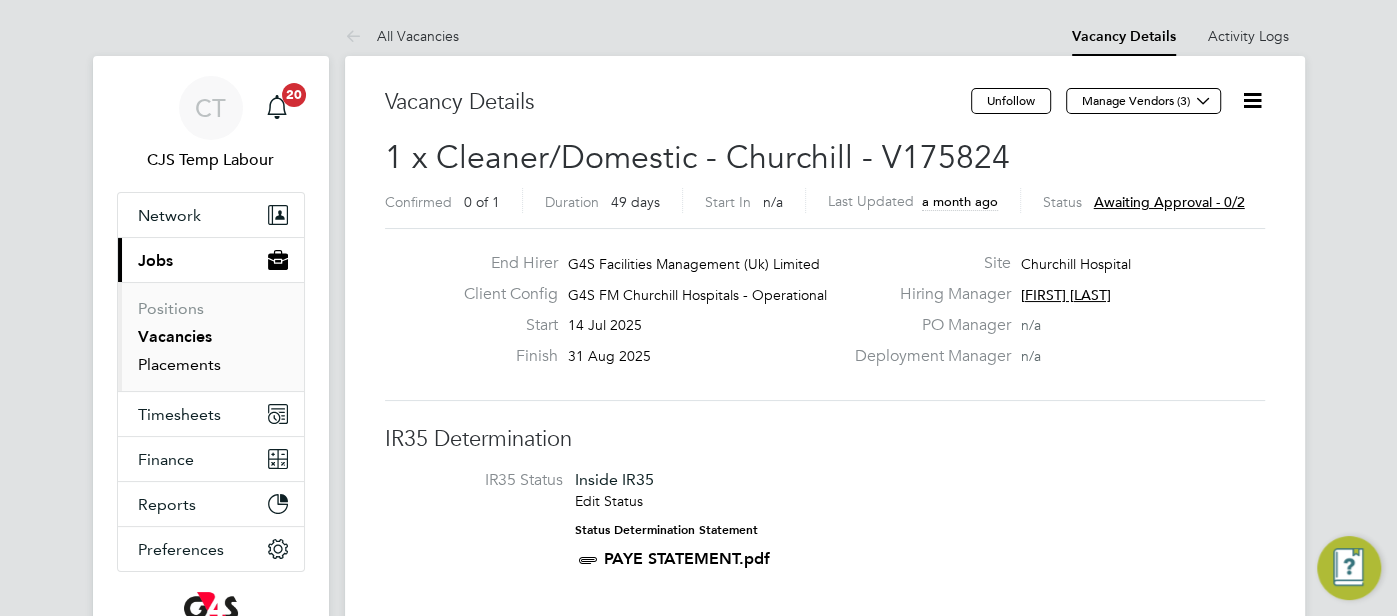 click on "Placements" at bounding box center (179, 364) 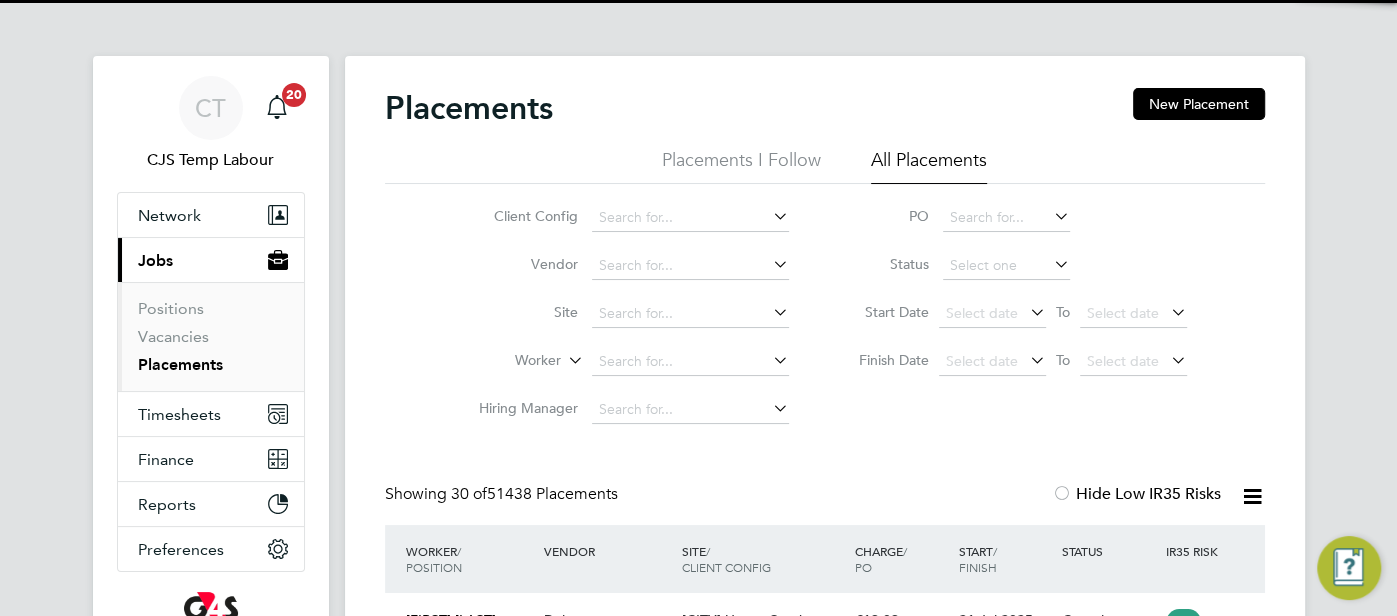 scroll, scrollTop: 10, scrollLeft: 9, axis: both 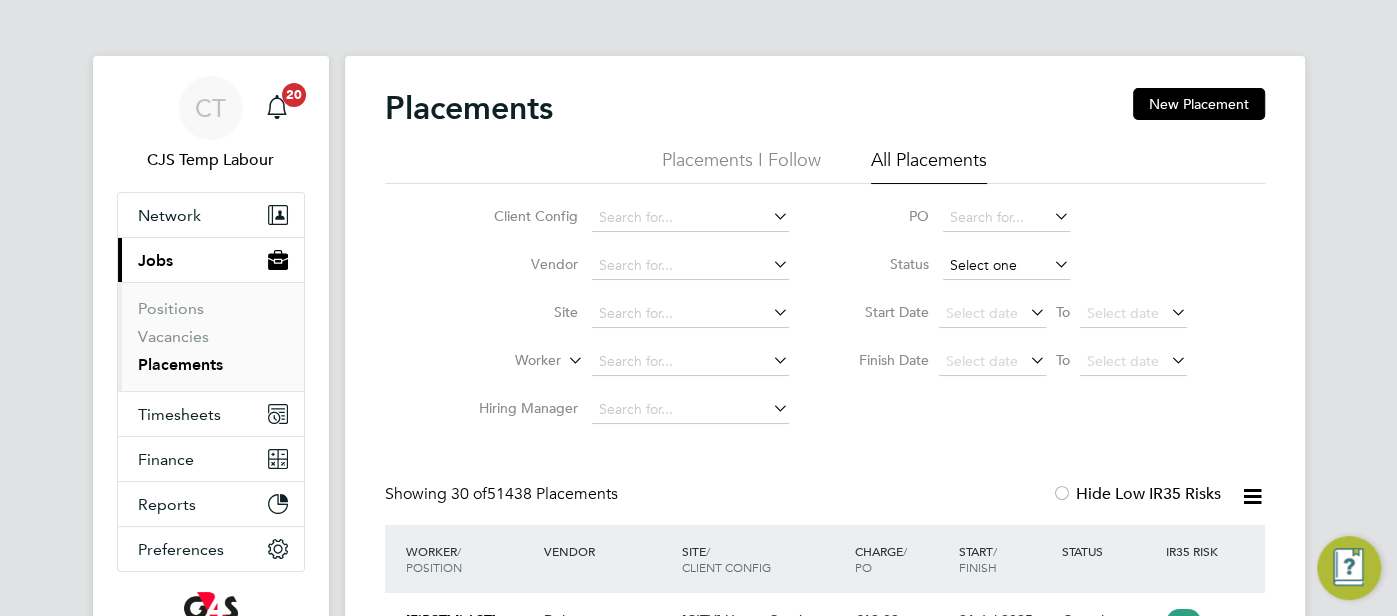 click 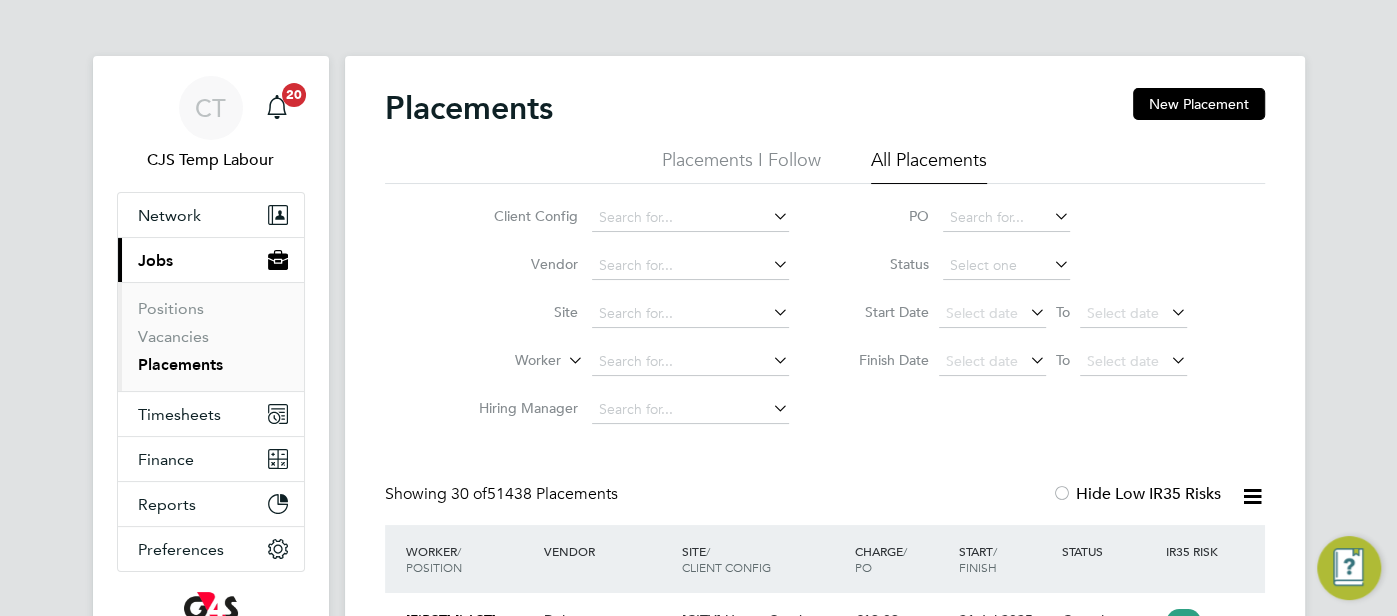 click on "Complete" 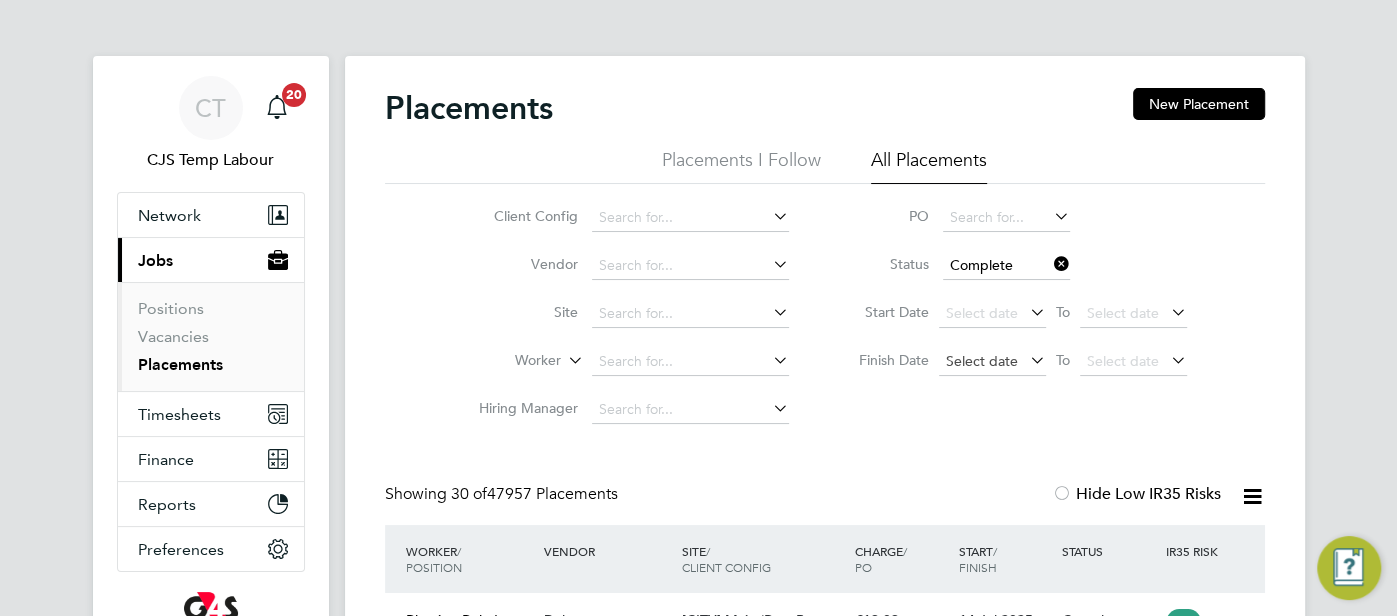 click on "Select date" 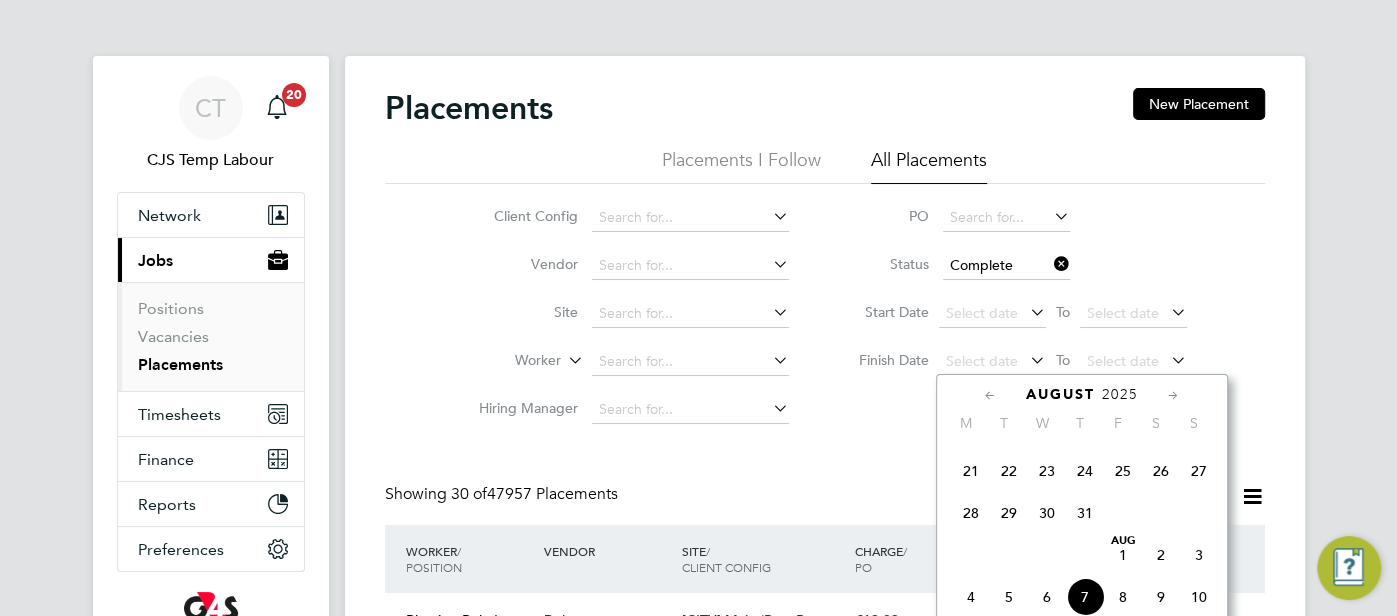 click on "27" 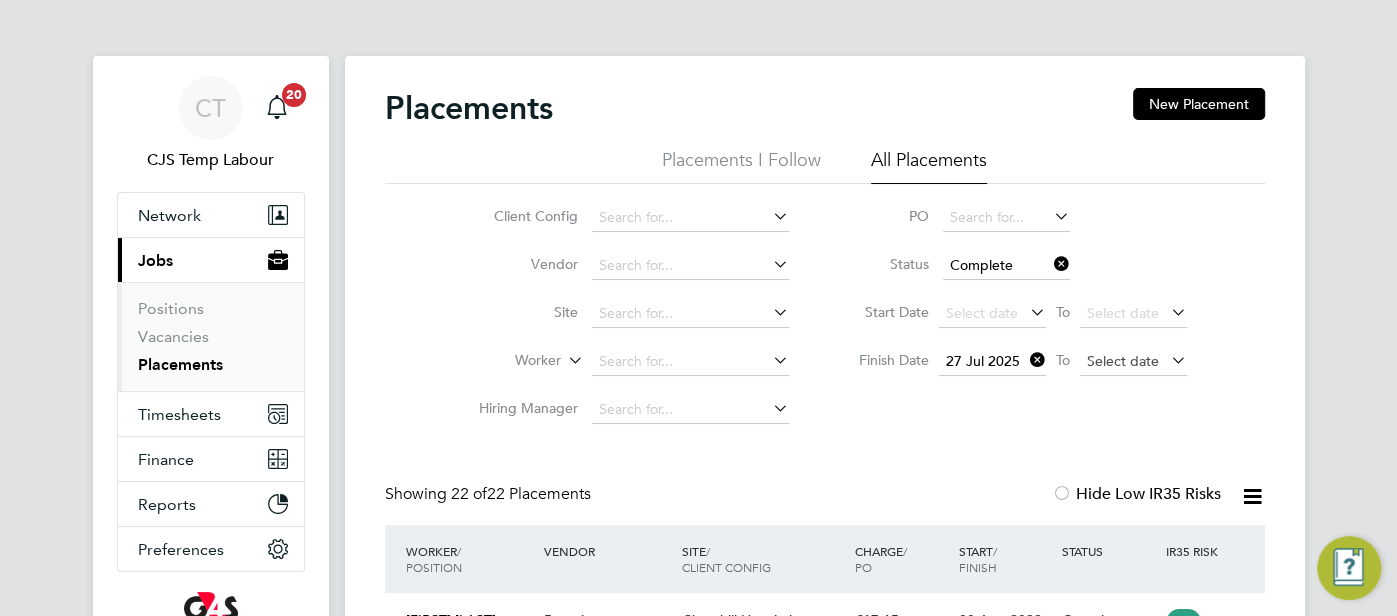click on "Select date" 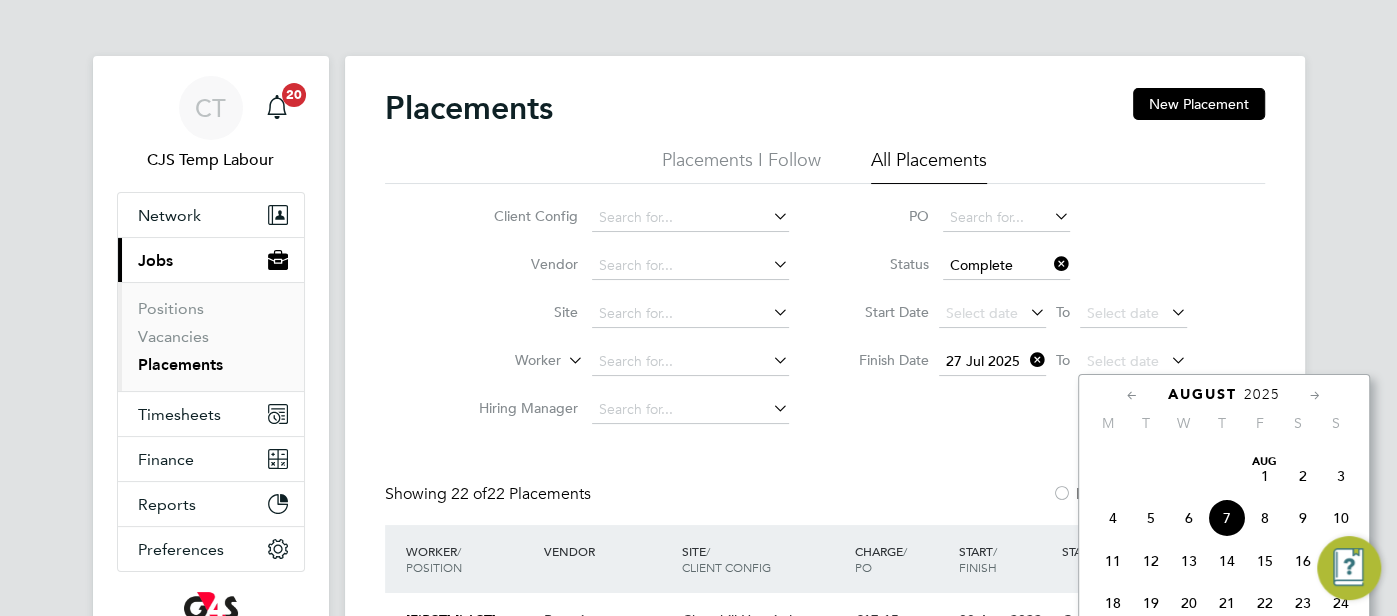 click on "10" 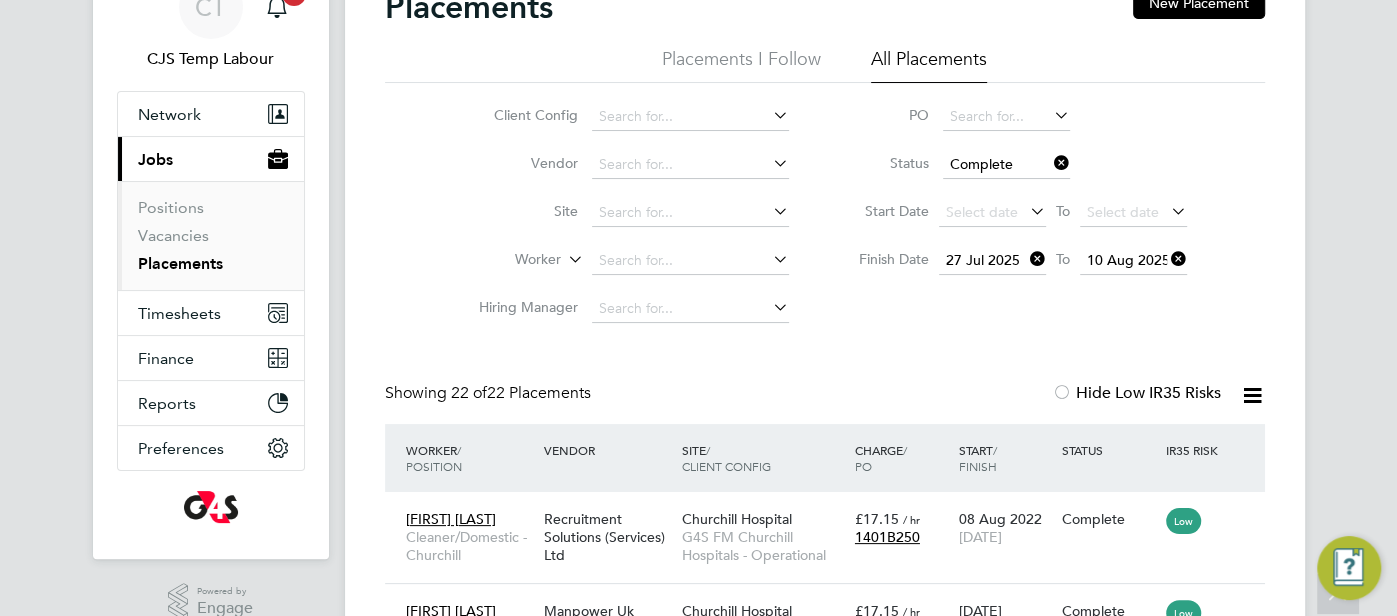 click 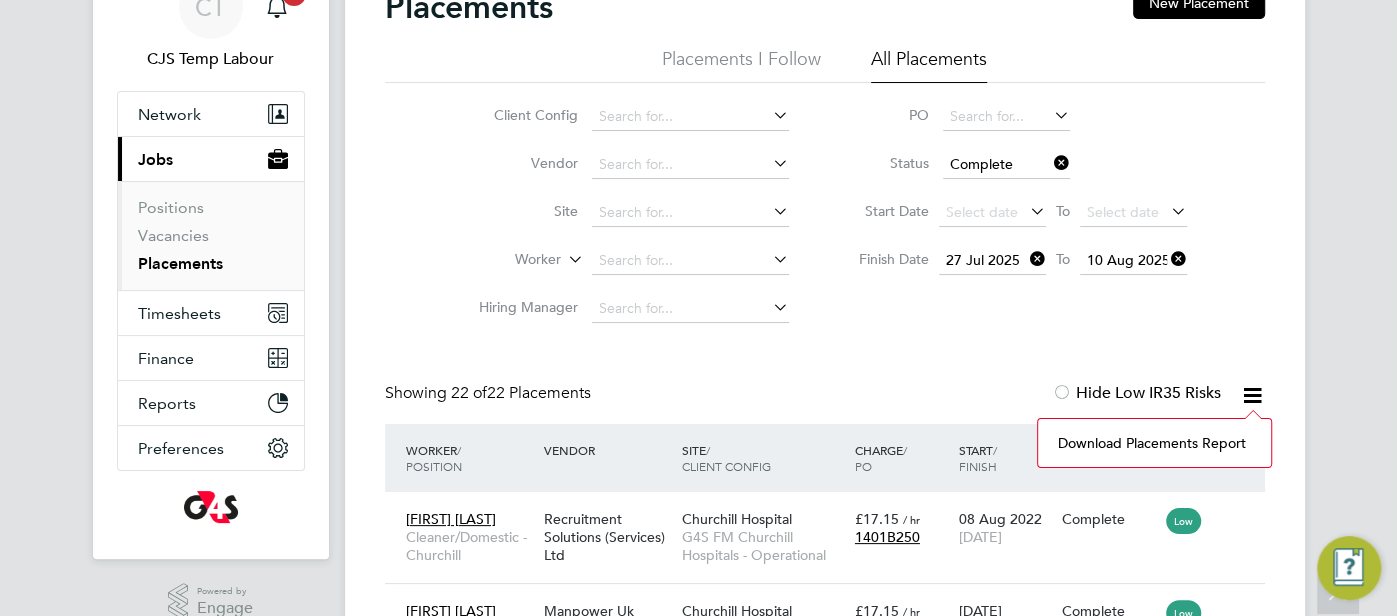 click on "Download Placements Report" 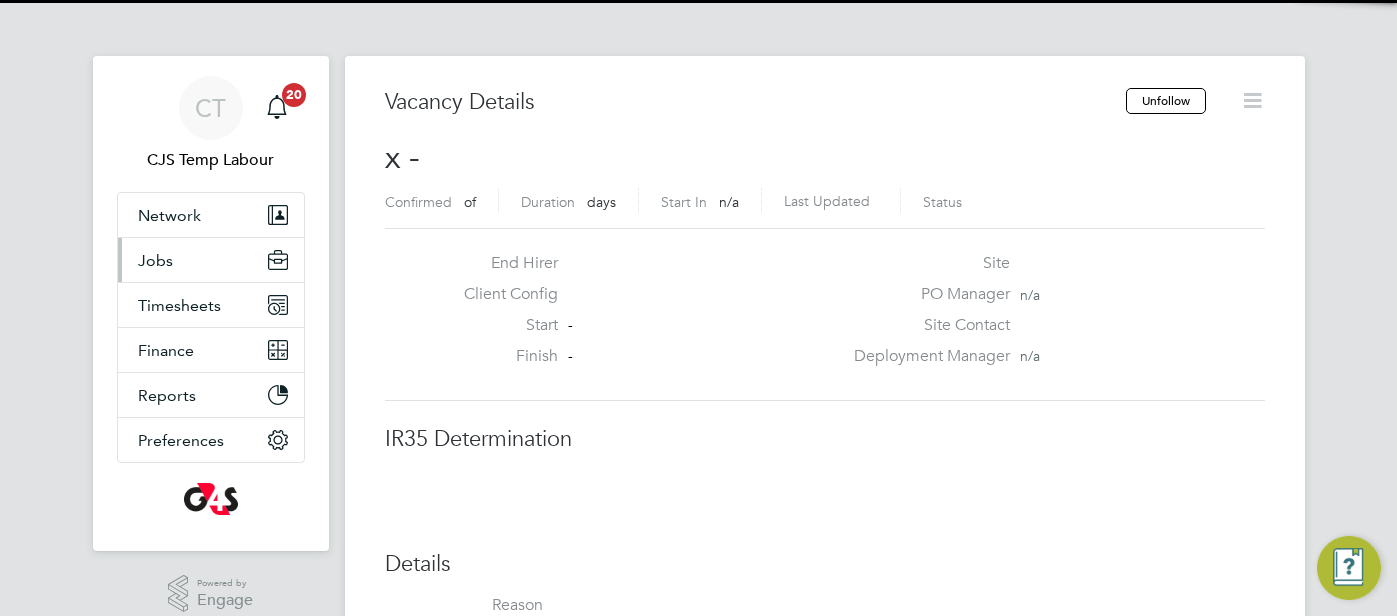 scroll, scrollTop: 0, scrollLeft: 0, axis: both 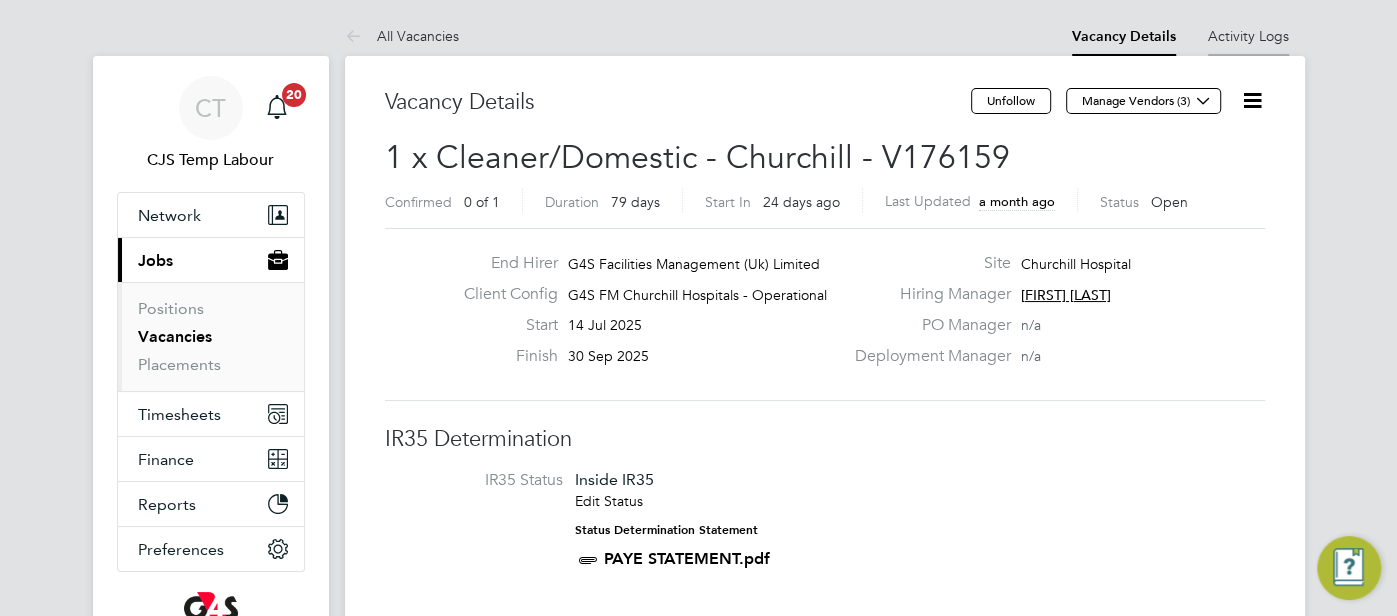 click on "Activity Logs" at bounding box center (1248, 36) 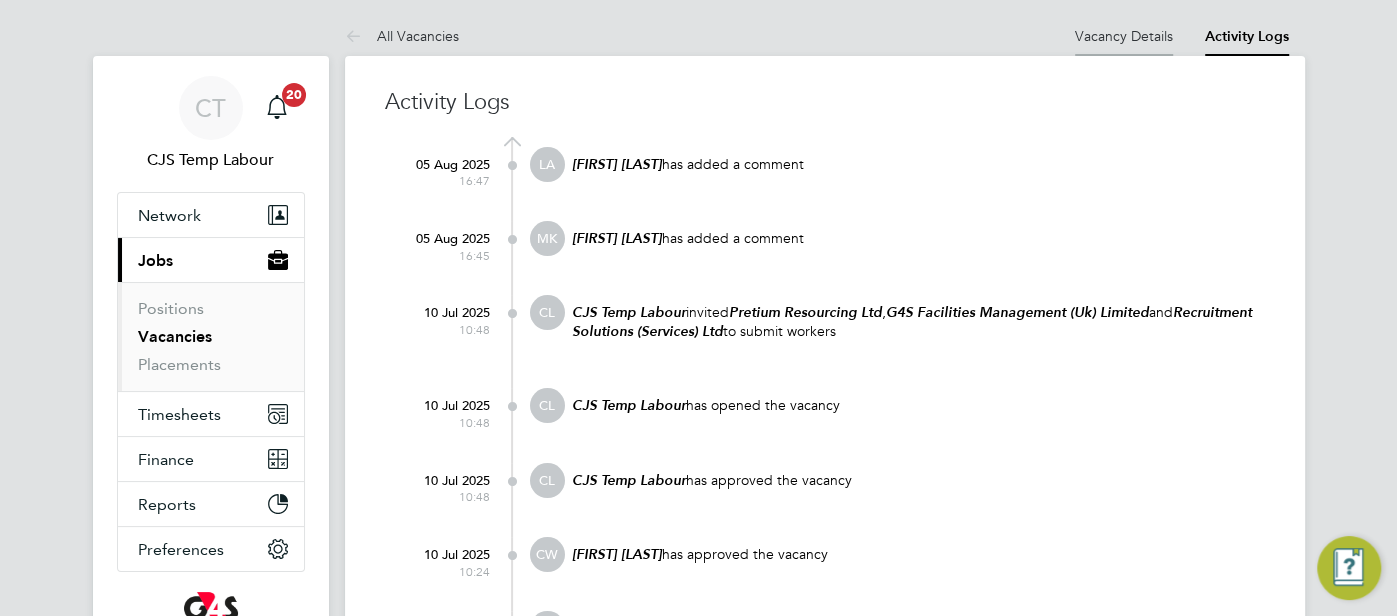 click on "Vacancy Details" at bounding box center [1124, 36] 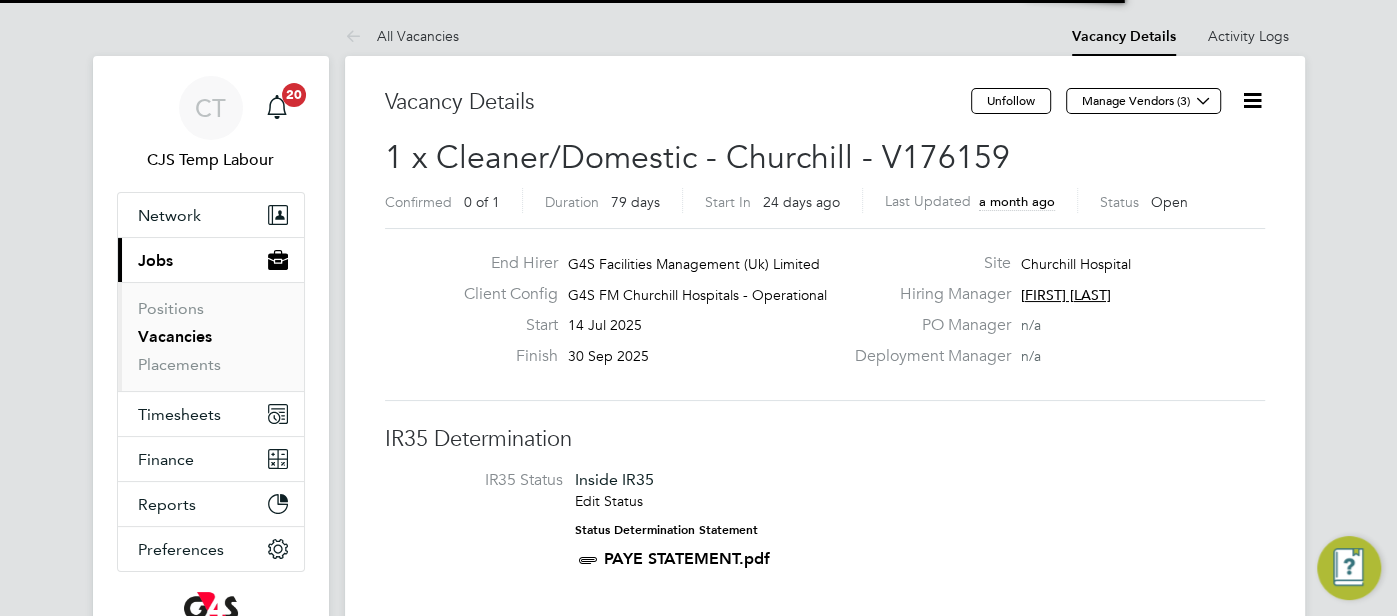 scroll, scrollTop: 10, scrollLeft: 9, axis: both 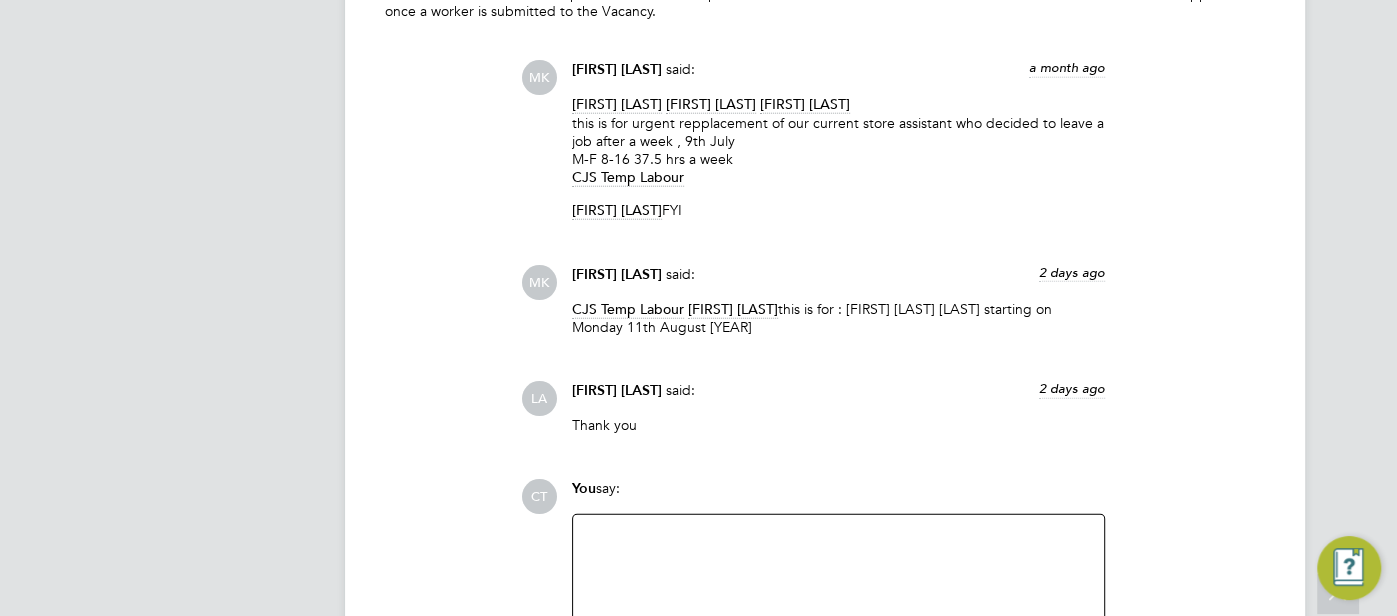click 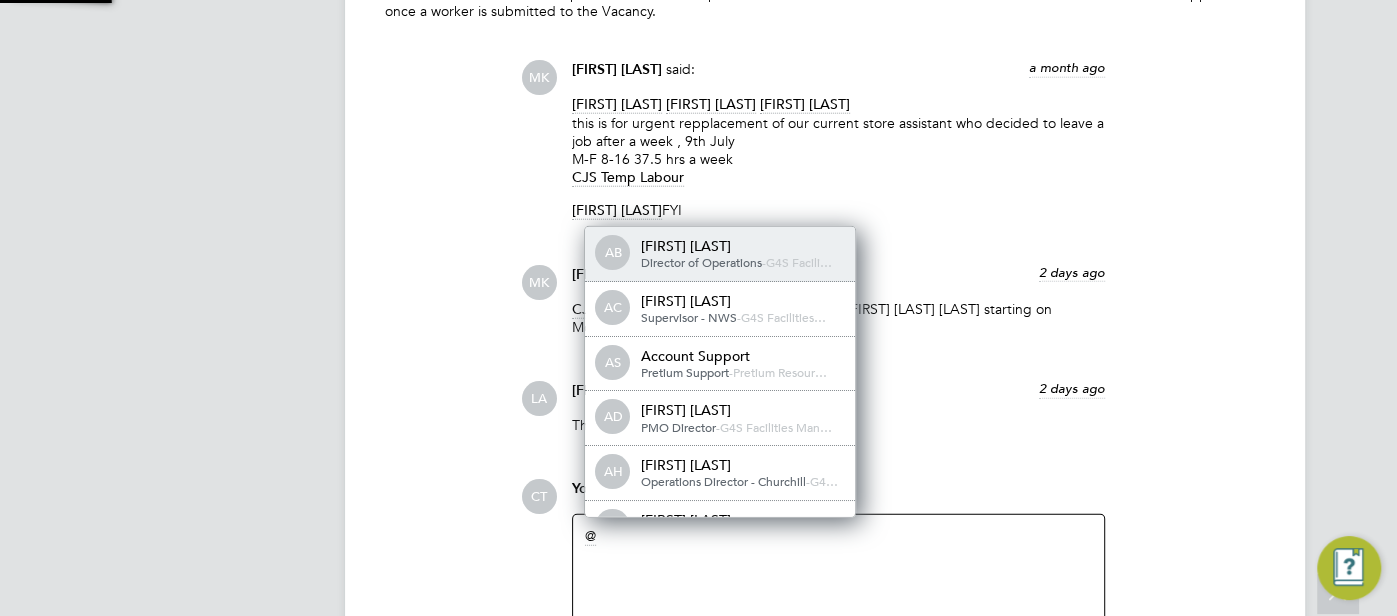 scroll, scrollTop: 0, scrollLeft: 0, axis: both 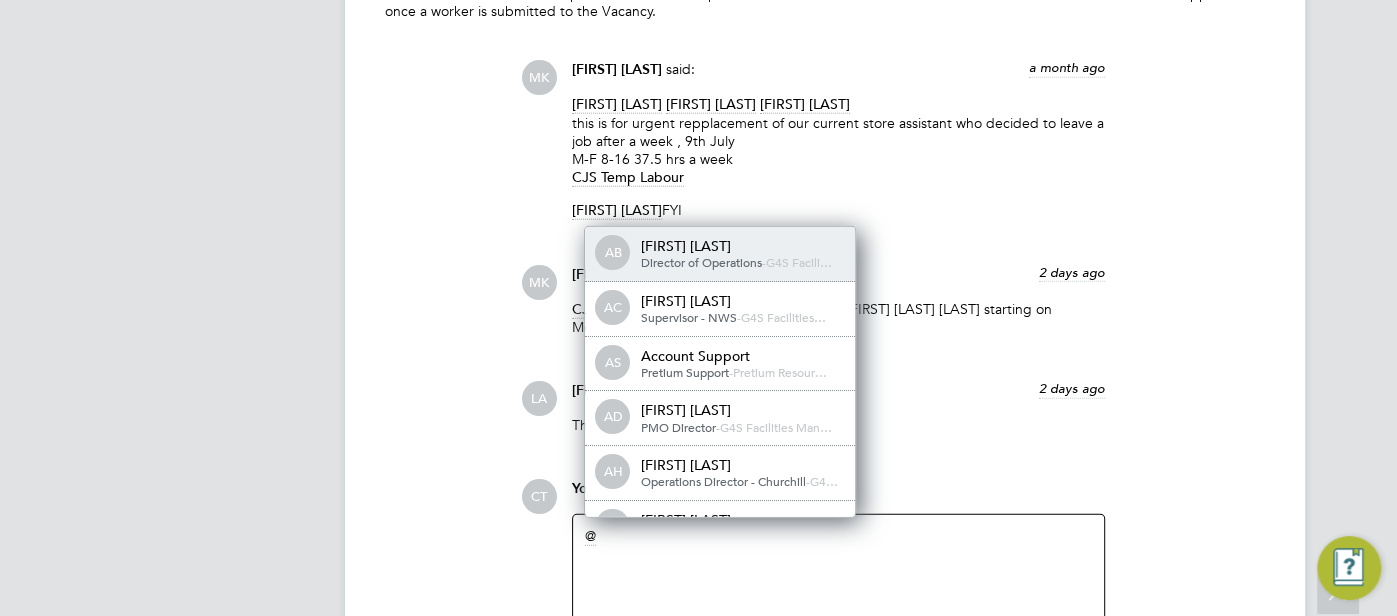type 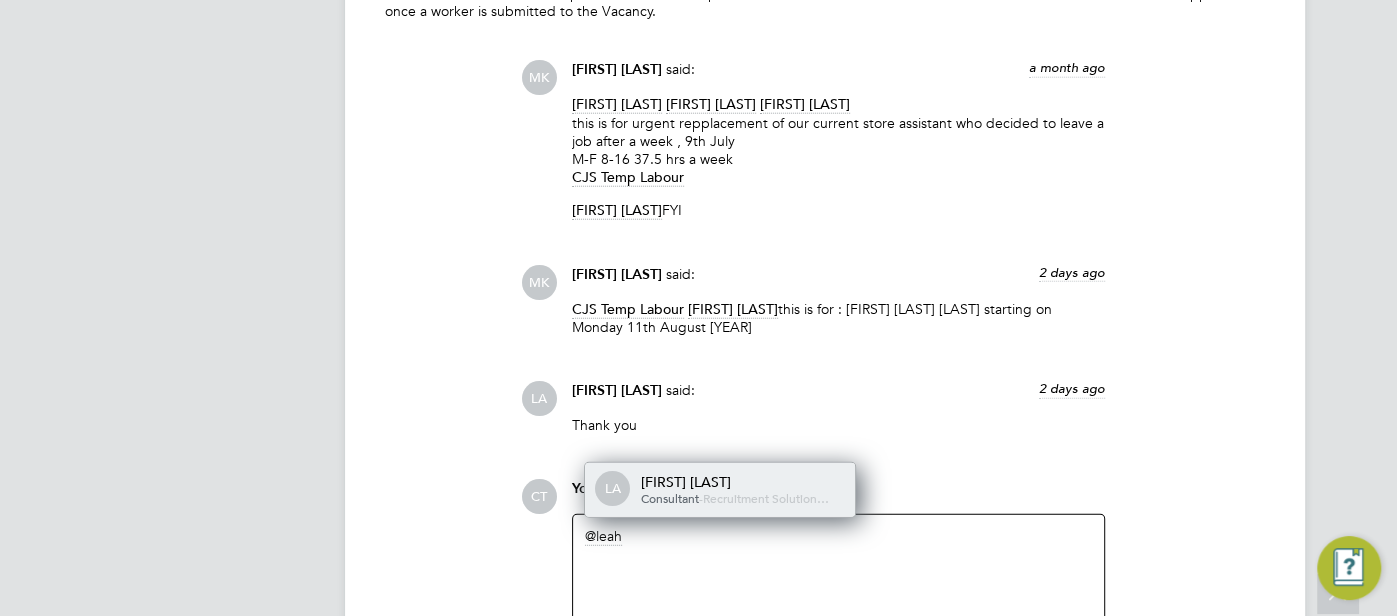 click on "Consultant" 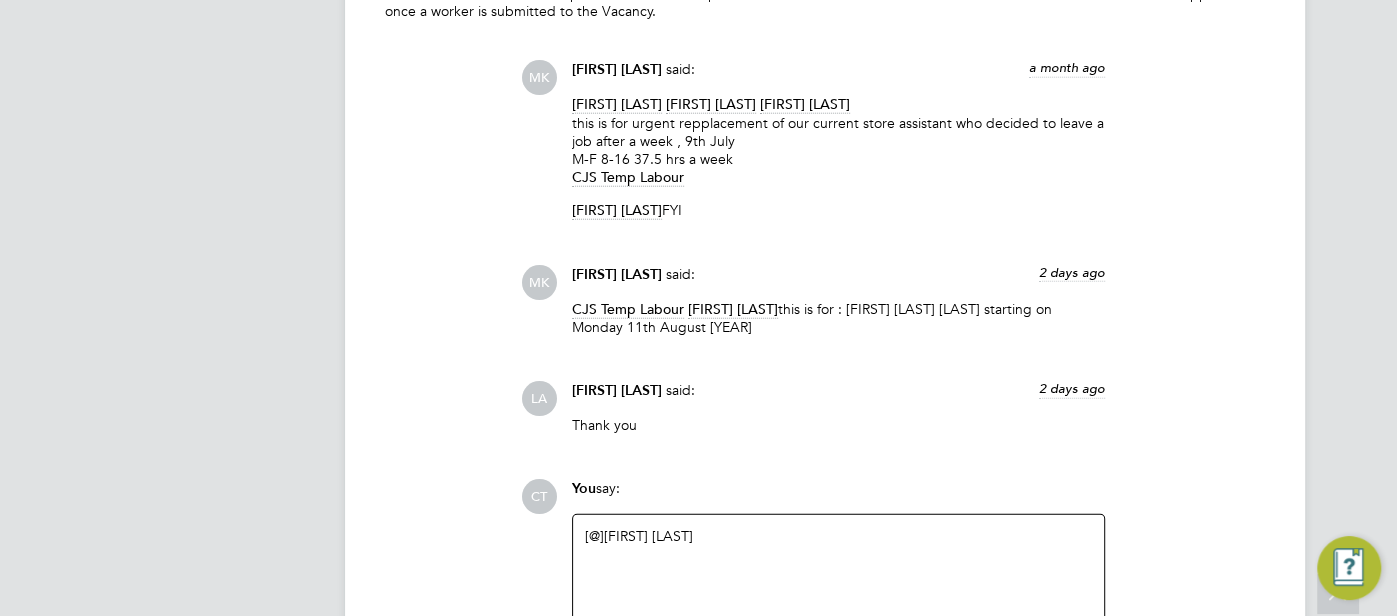 type 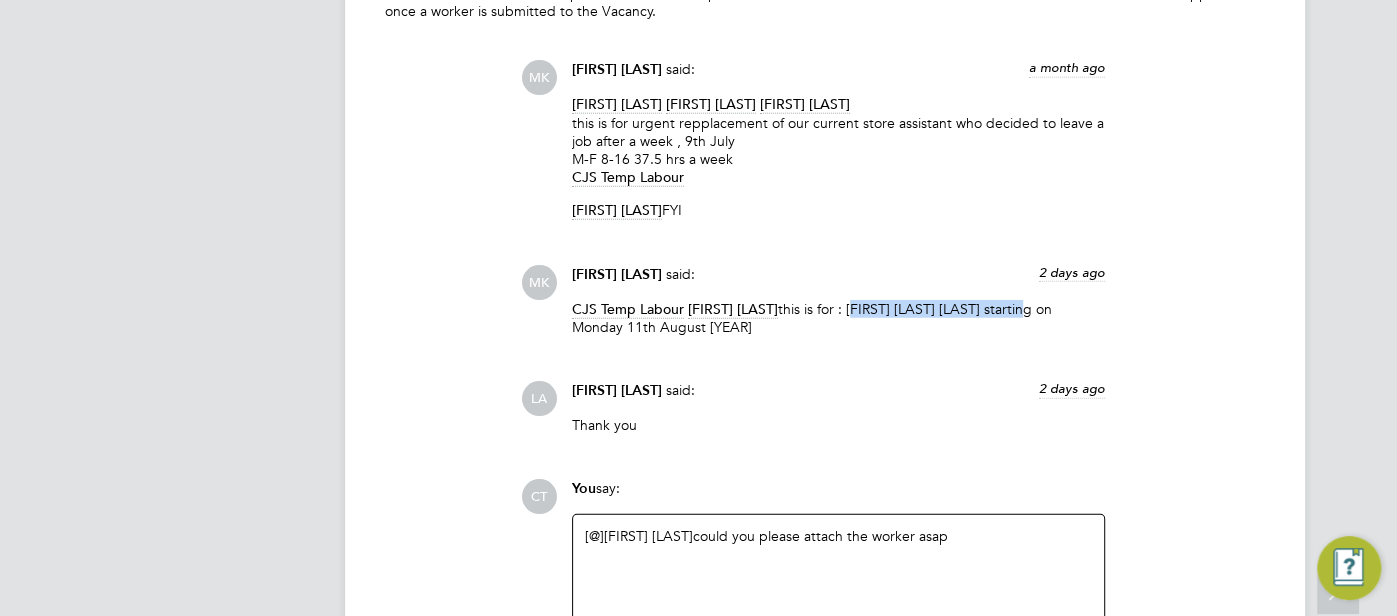 drag, startPoint x: 836, startPoint y: 303, endPoint x: 1044, endPoint y: 307, distance: 208.03845 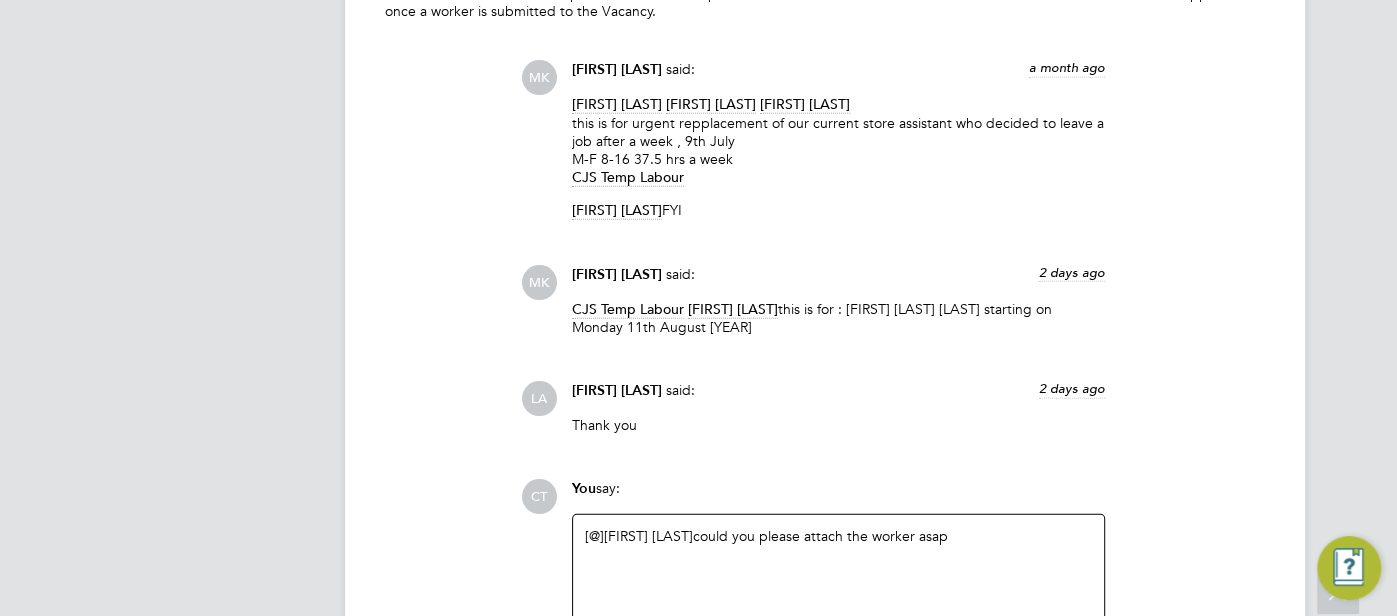 click on "@Leah Adams ​  could you please attach the worker asap" 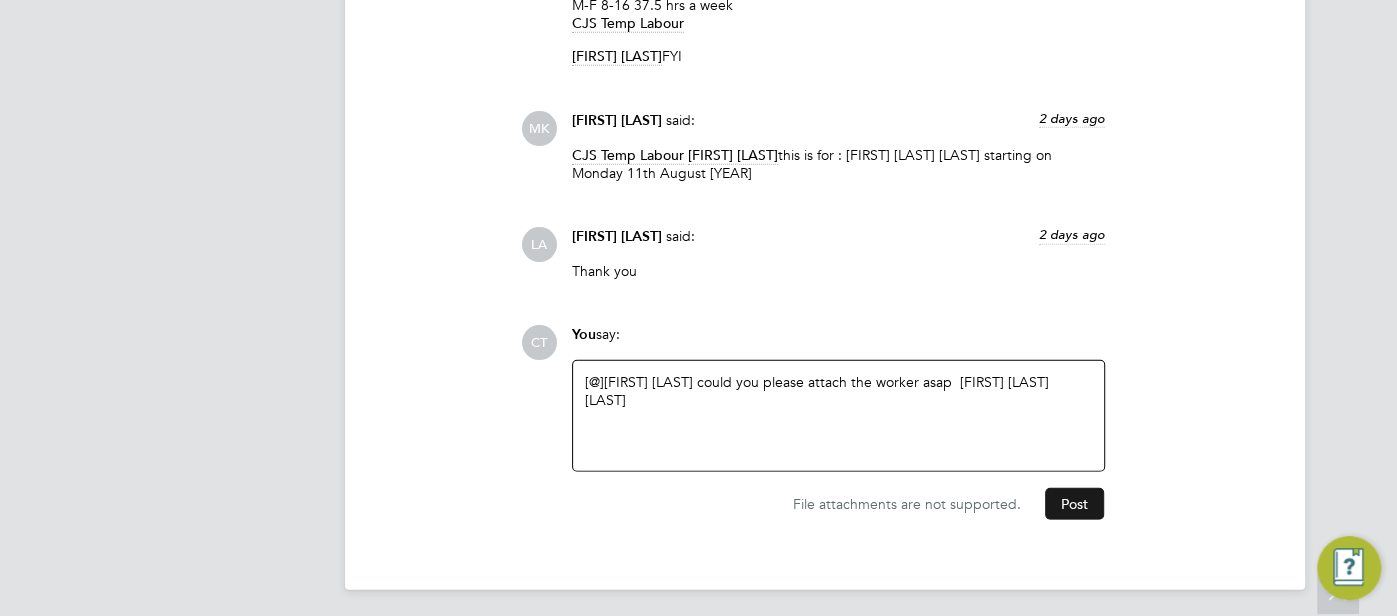 click on "Post" 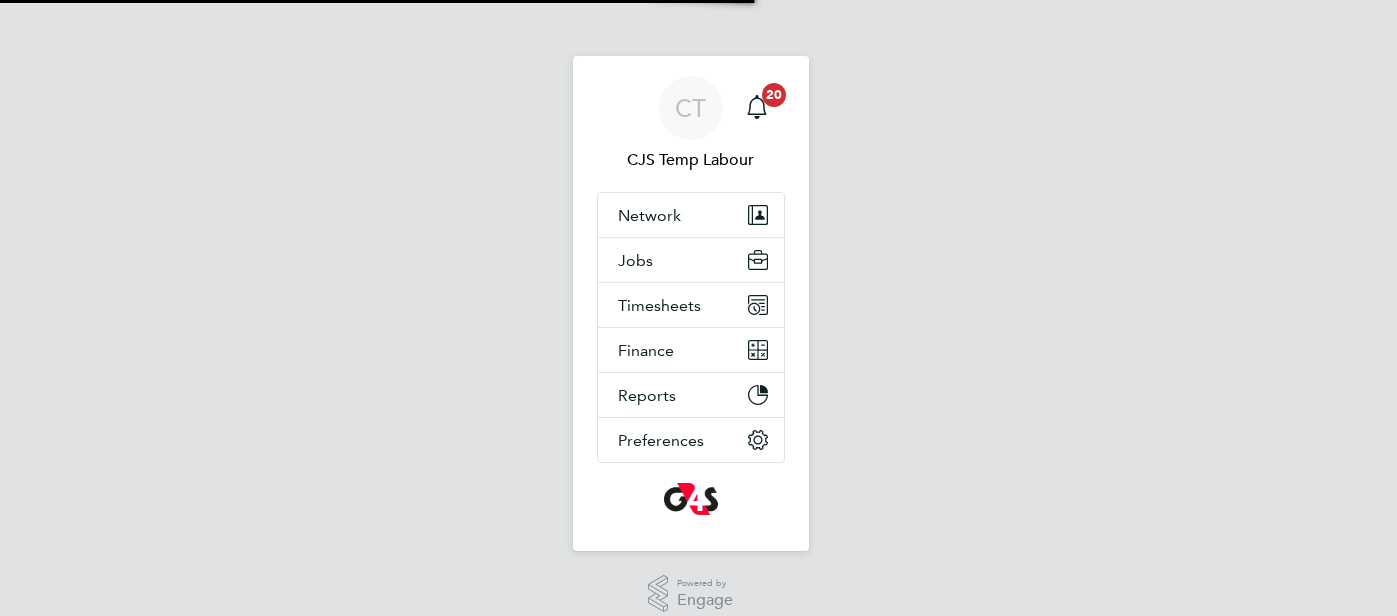 scroll, scrollTop: 0, scrollLeft: 0, axis: both 